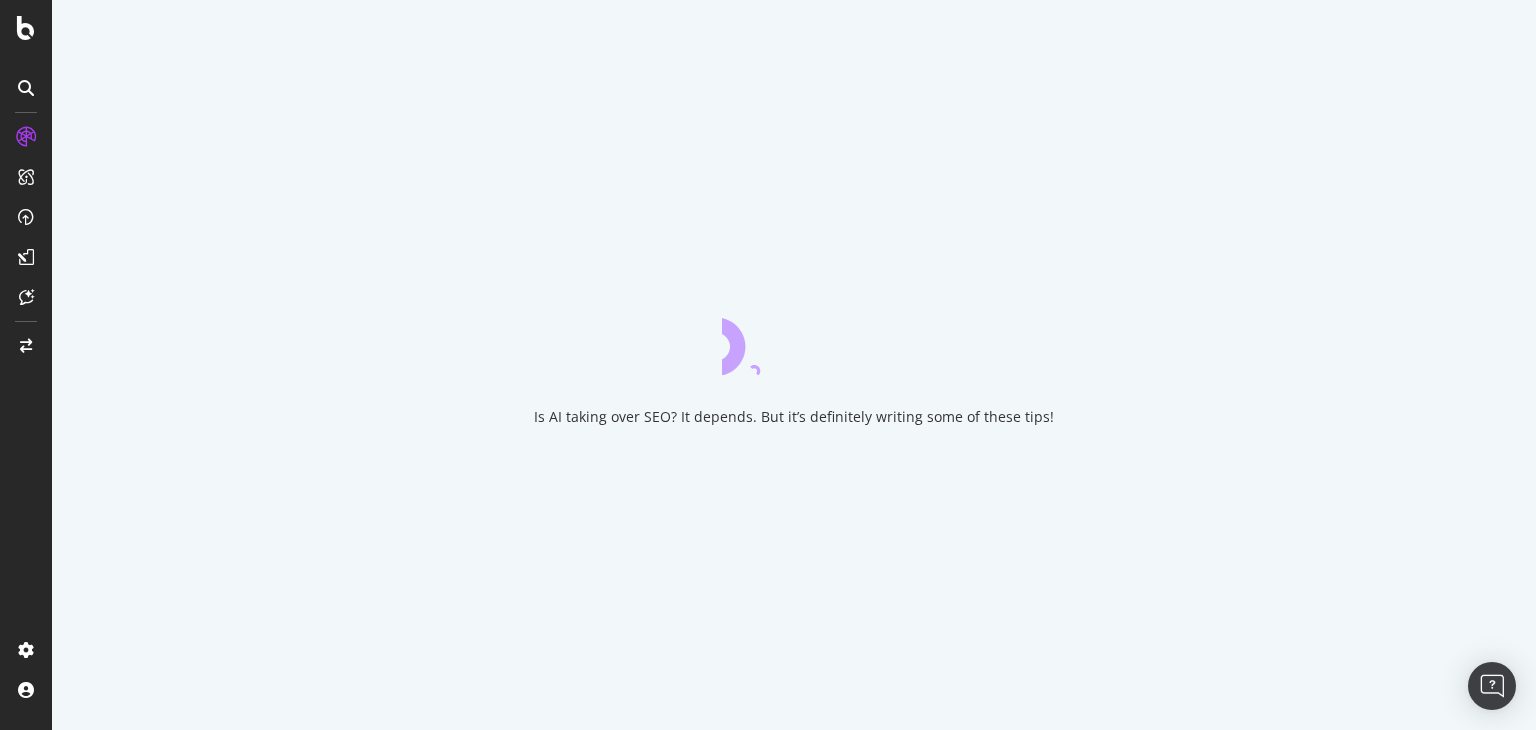 scroll, scrollTop: 0, scrollLeft: 0, axis: both 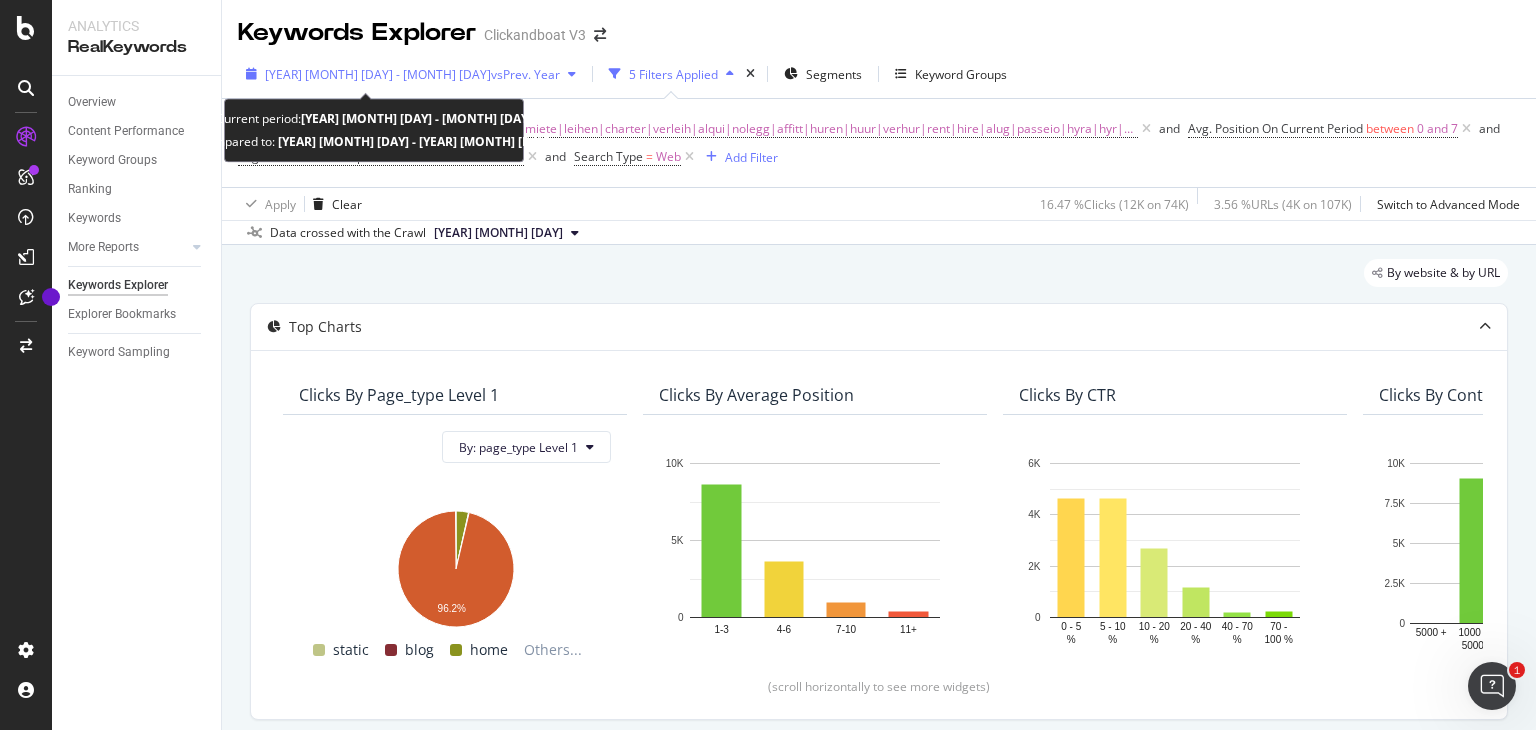 click on "vs  Prev. Year" at bounding box center [525, 74] 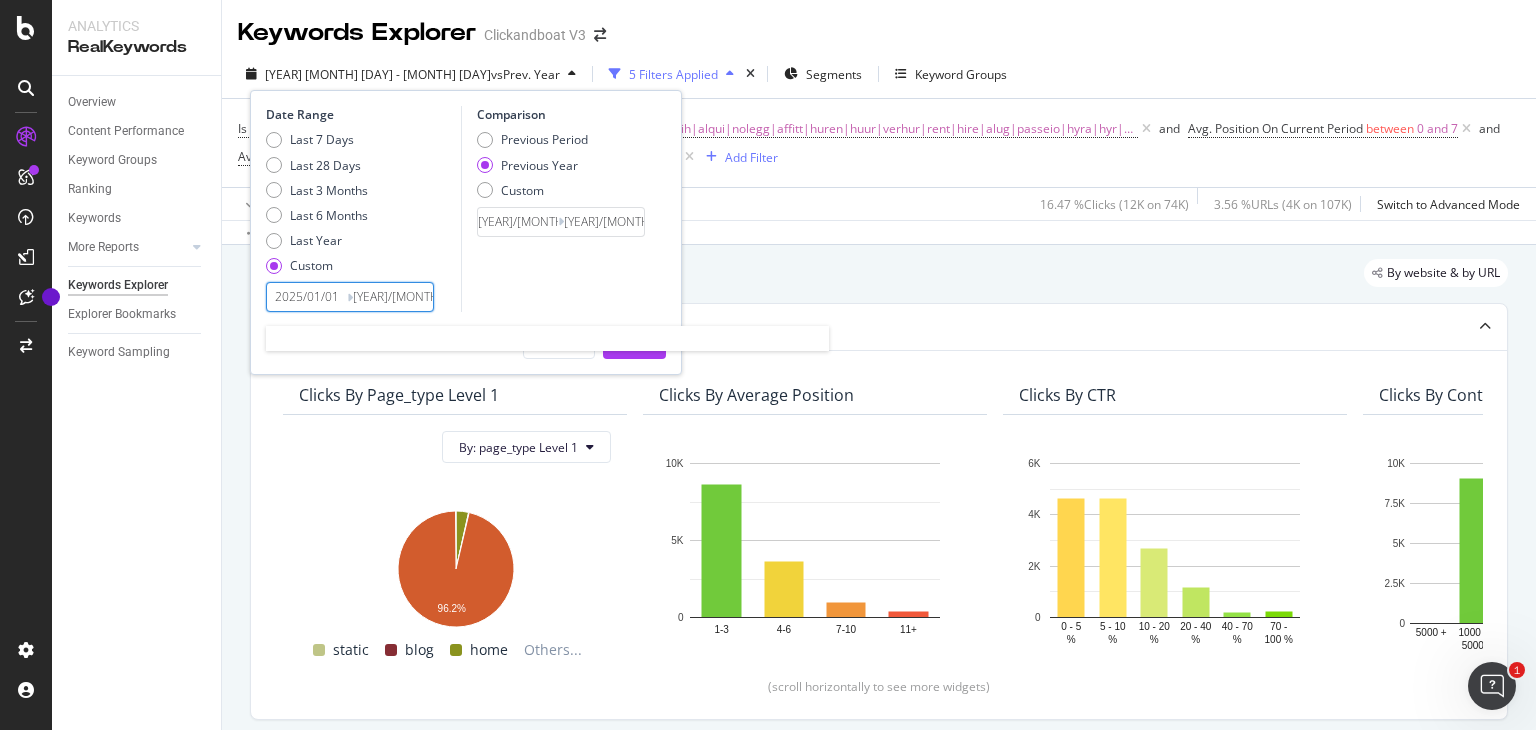 click on "2025/01/01" at bounding box center [307, 297] 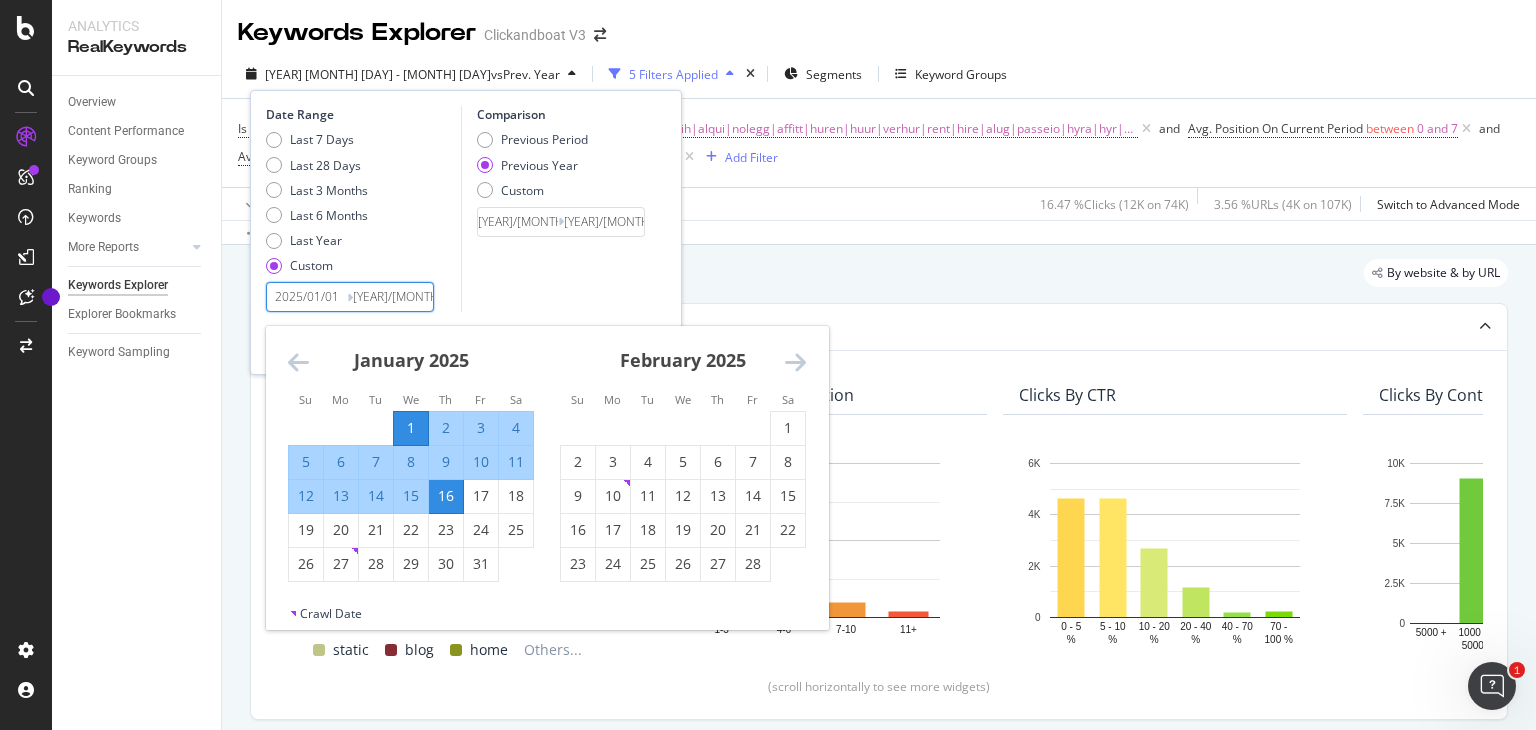 click at bounding box center (795, 362) 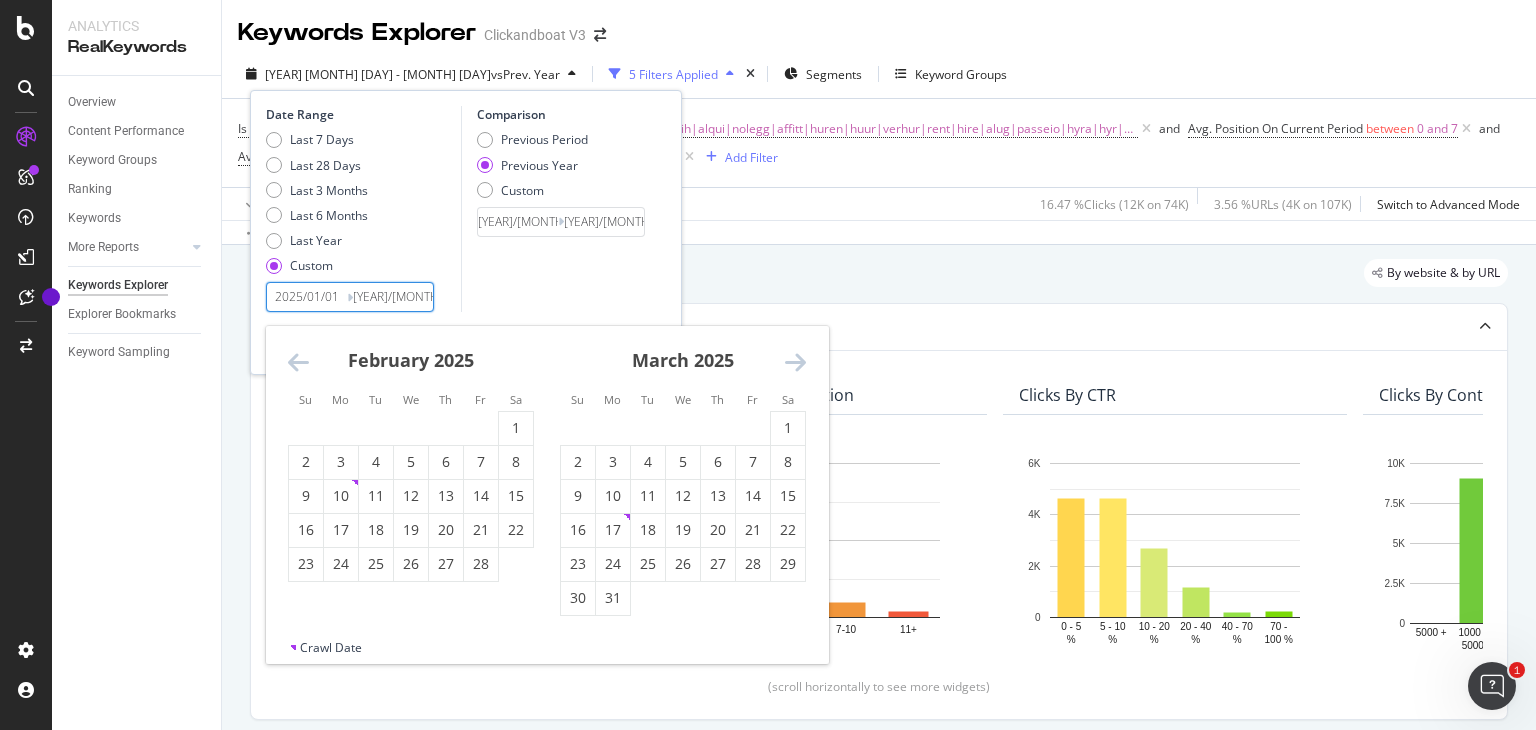 click at bounding box center [795, 362] 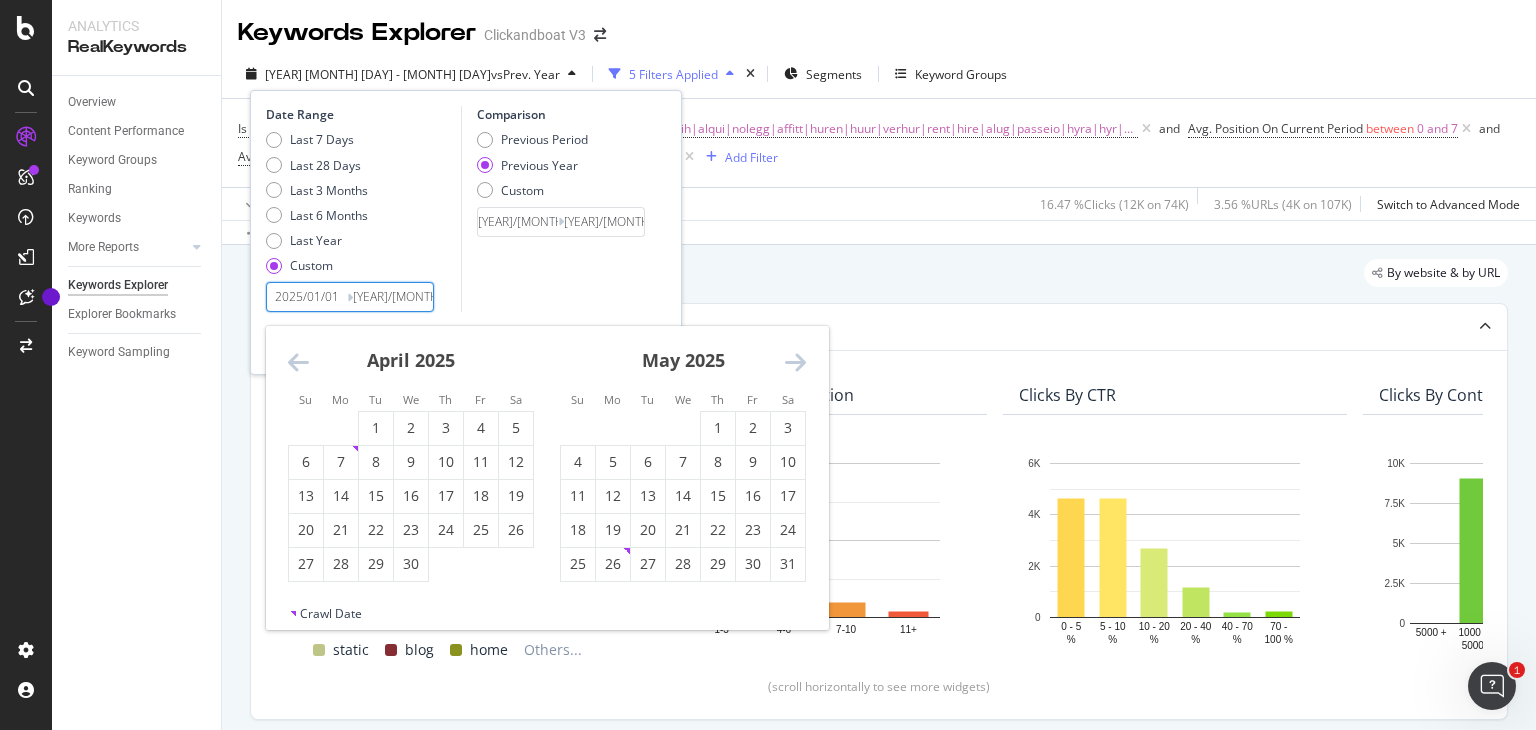 click at bounding box center [795, 362] 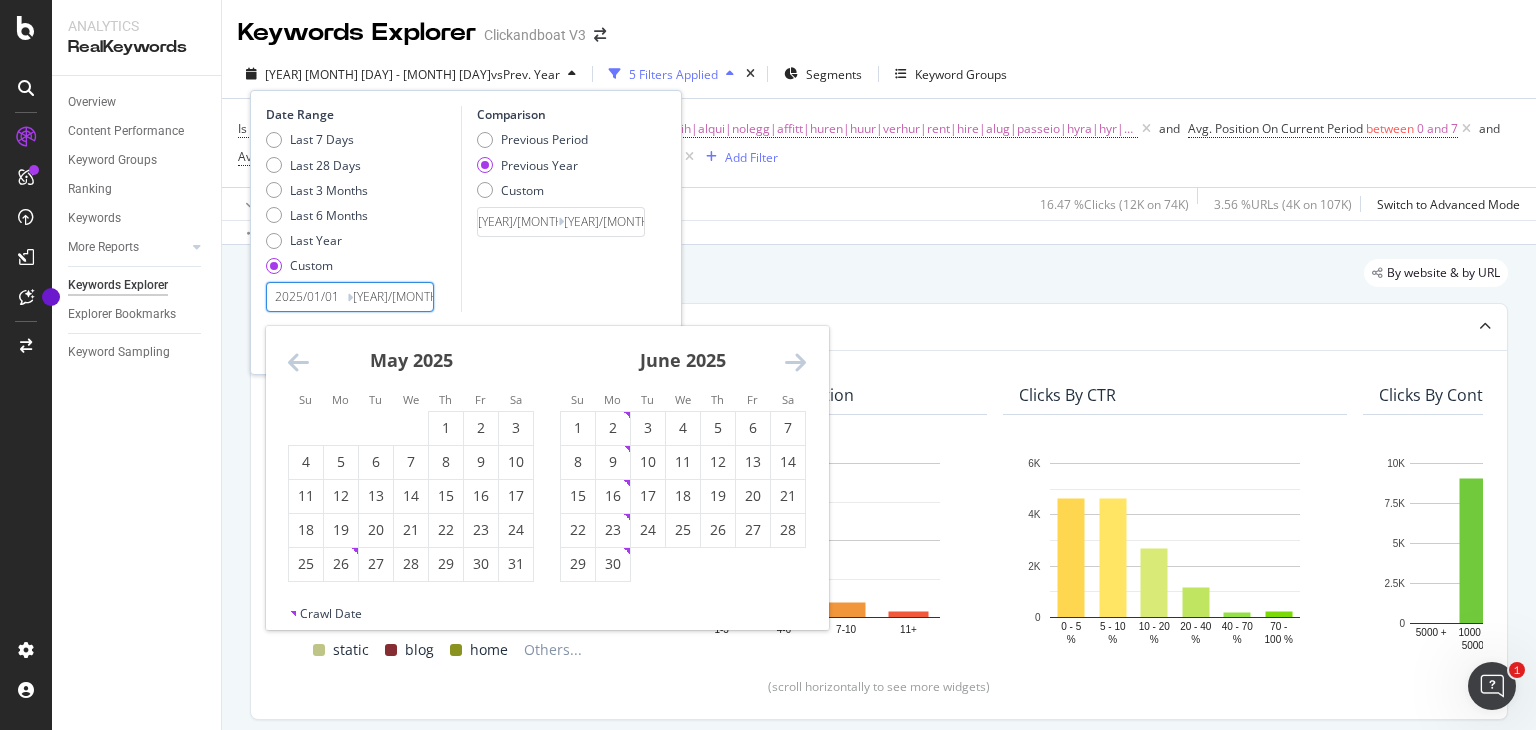 click at bounding box center [795, 362] 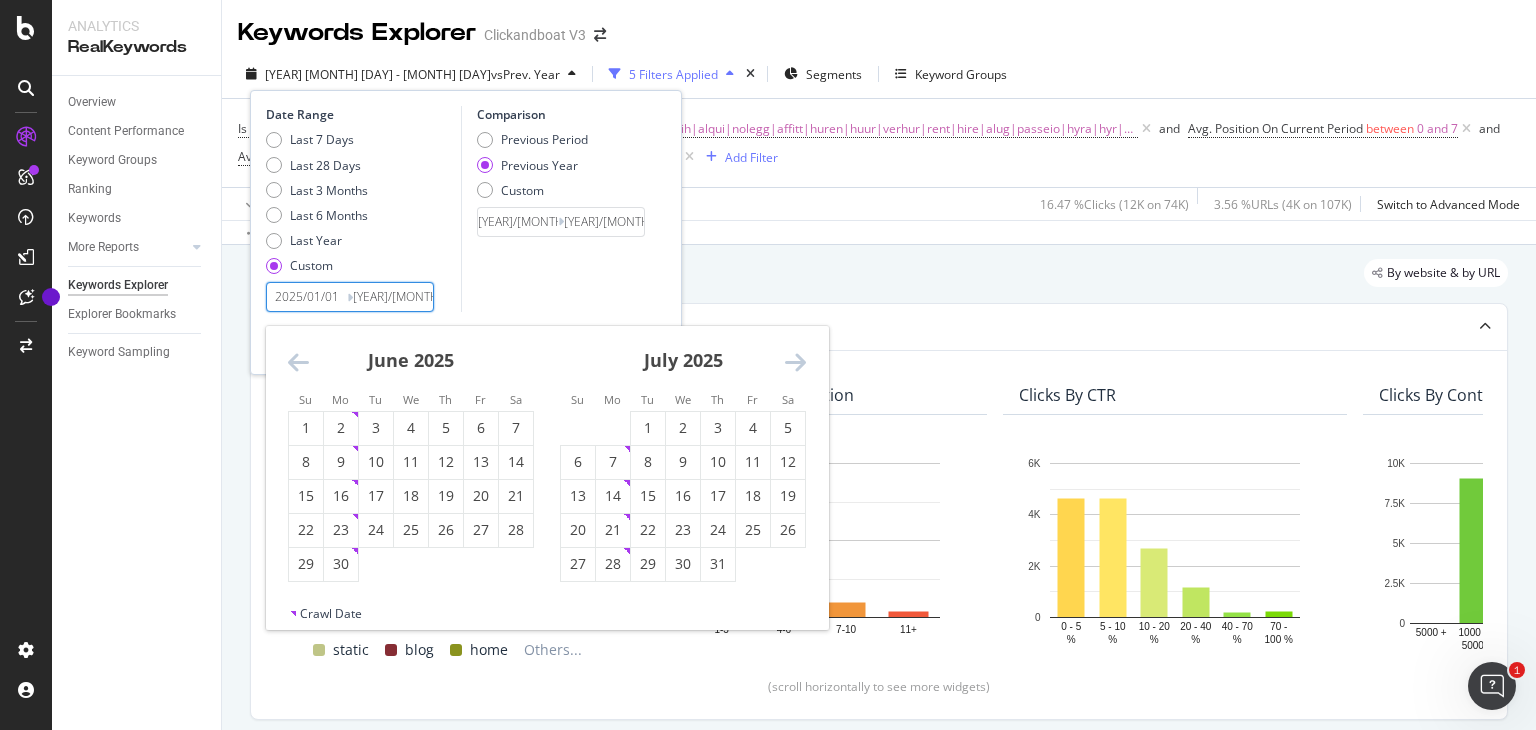 click at bounding box center [795, 362] 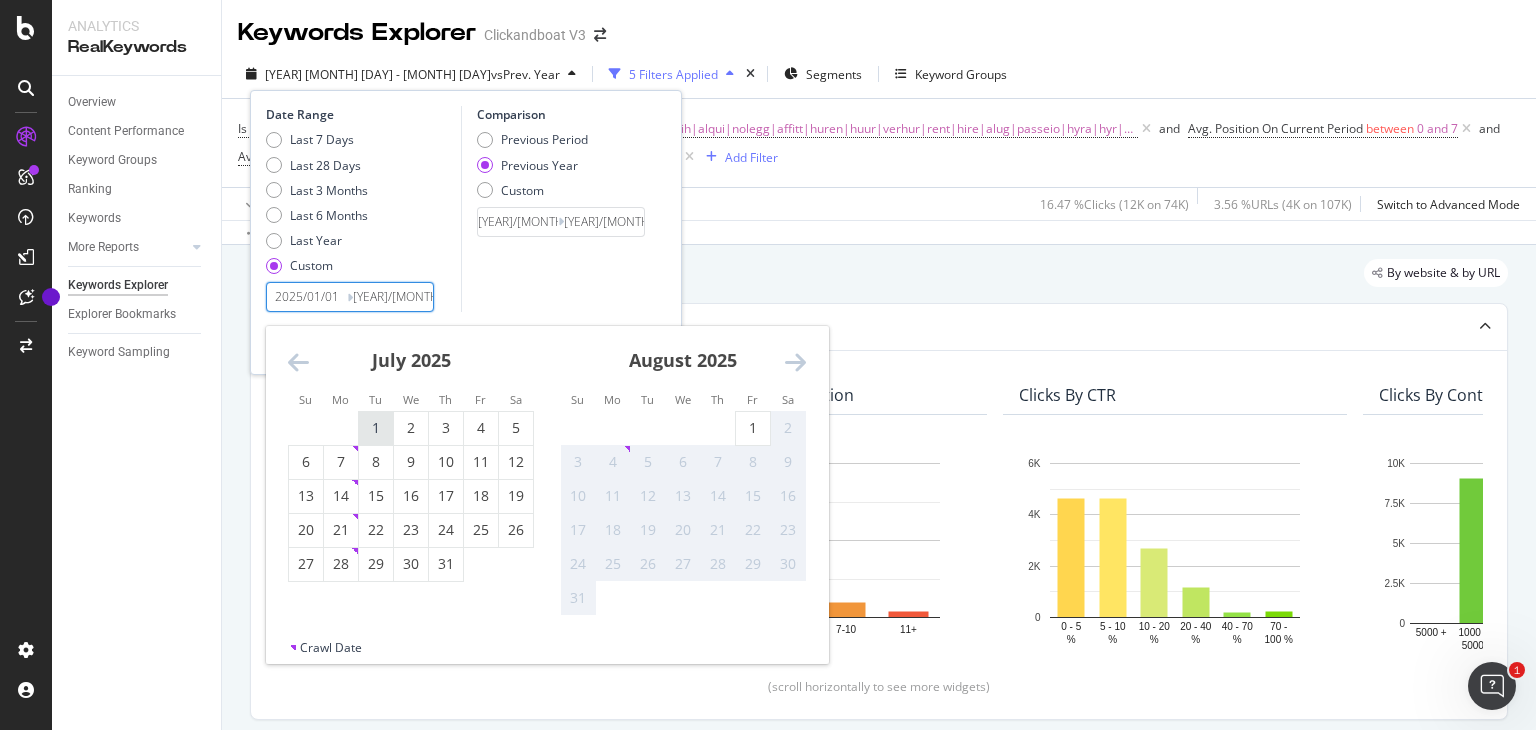 click on "1" at bounding box center [376, 428] 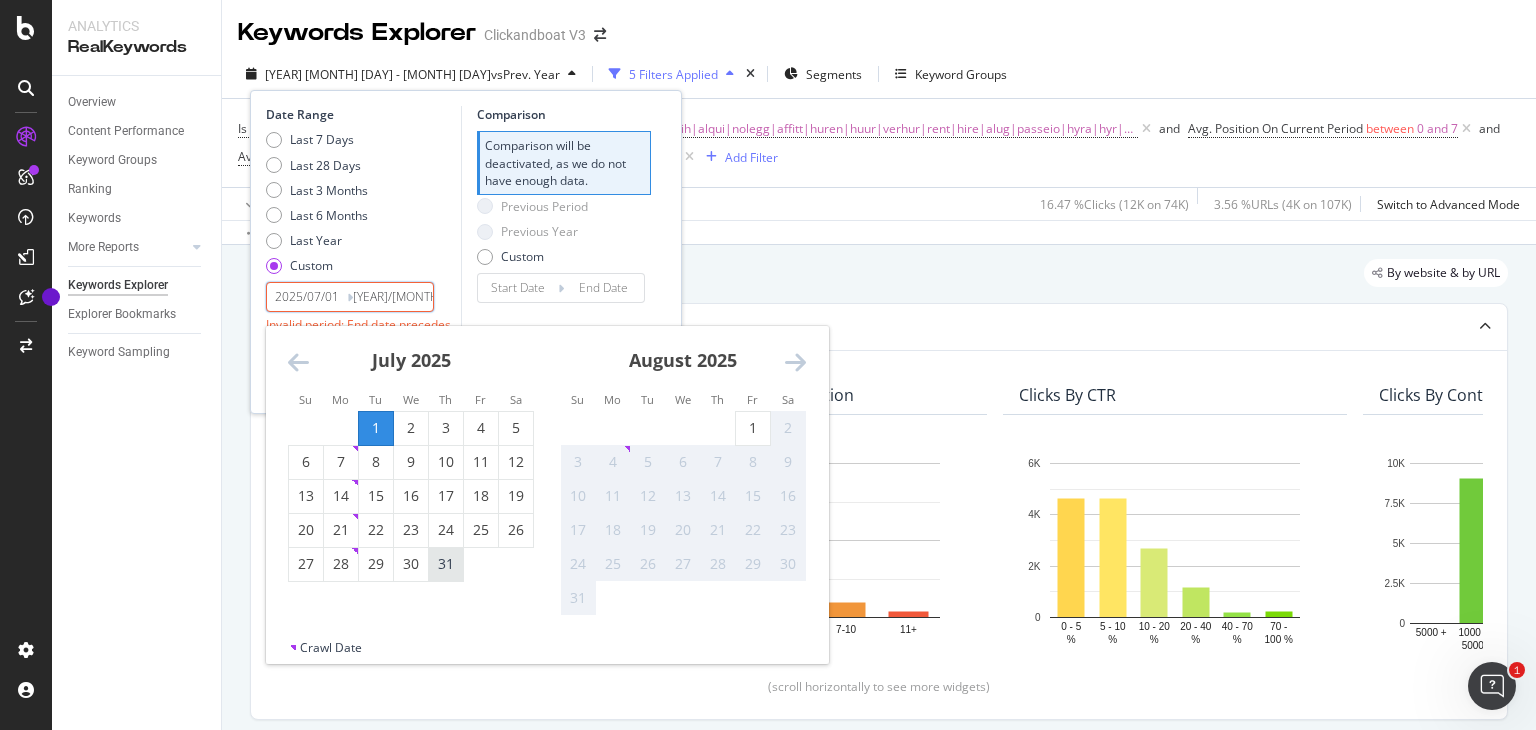 click on "31" at bounding box center (446, 564) 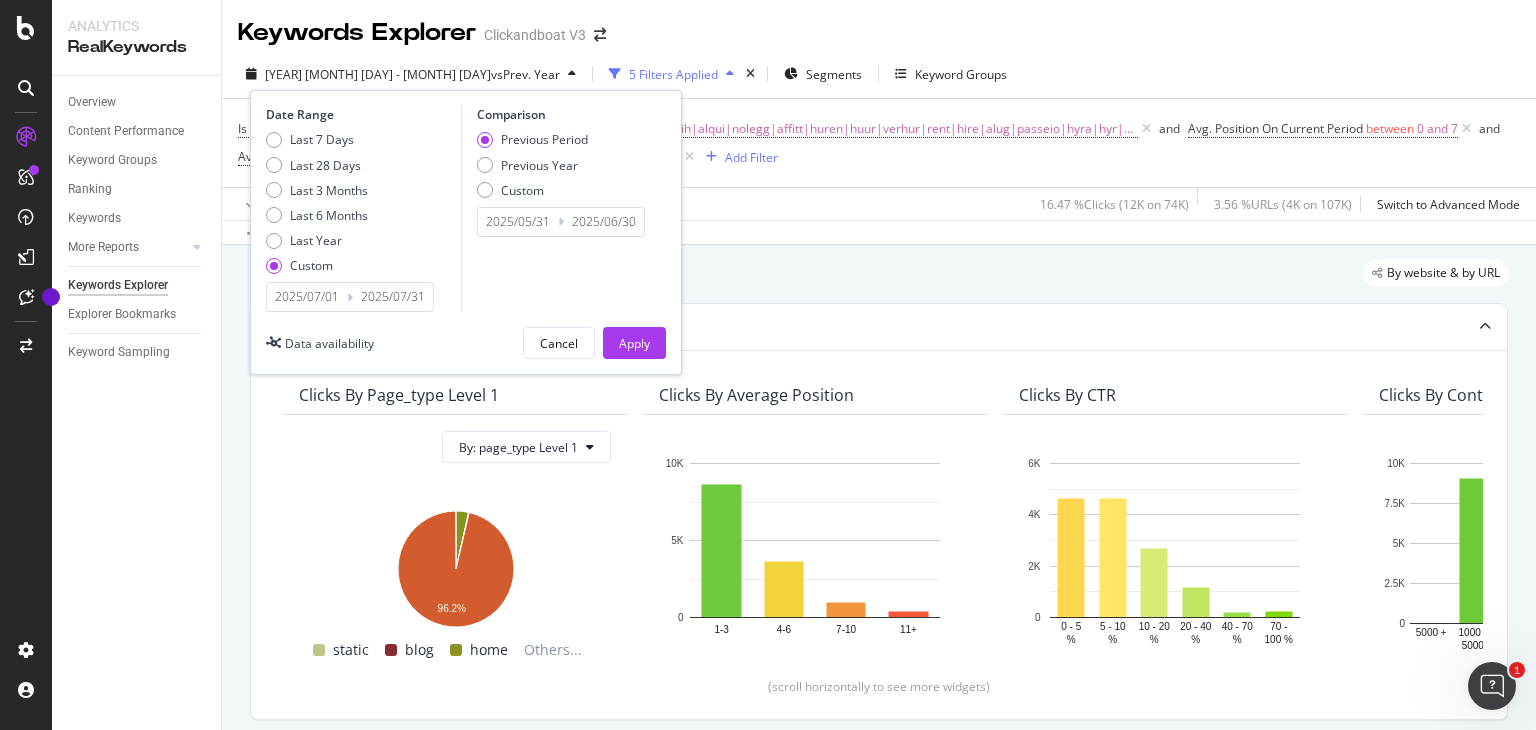 click on "Previous Period Previous Year Custom" at bounding box center [532, 168] 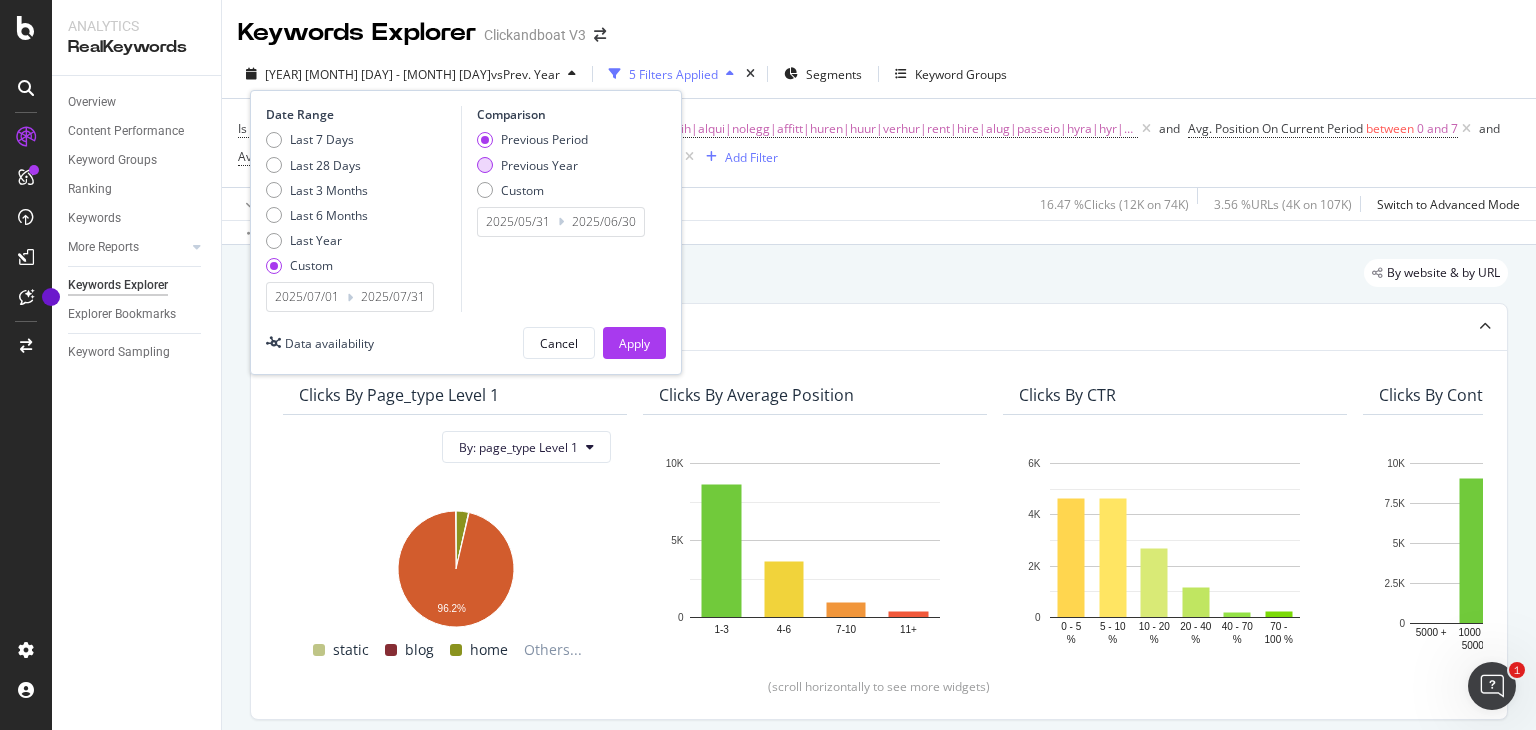 click on "Previous Year" at bounding box center (539, 165) 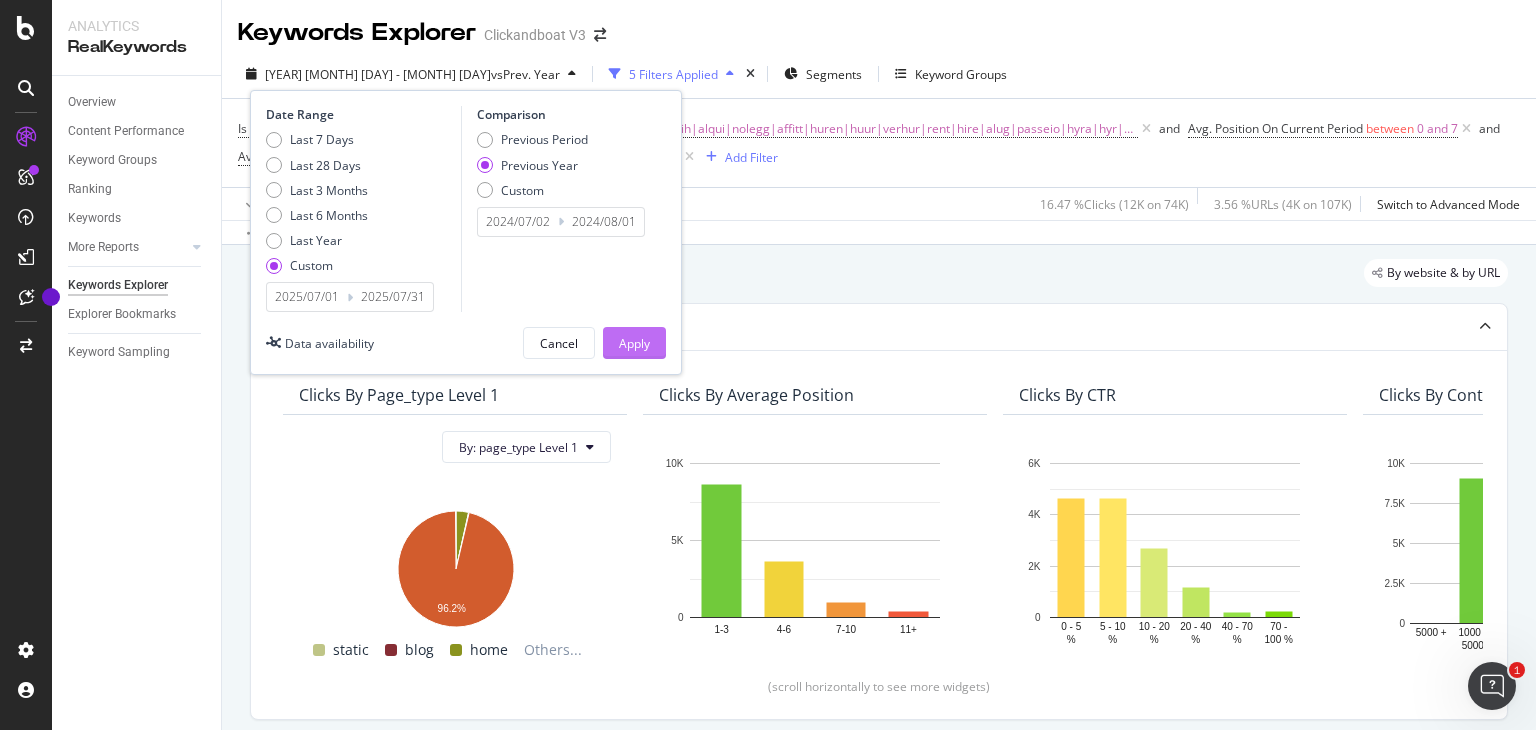 click on "Apply" at bounding box center (634, 343) 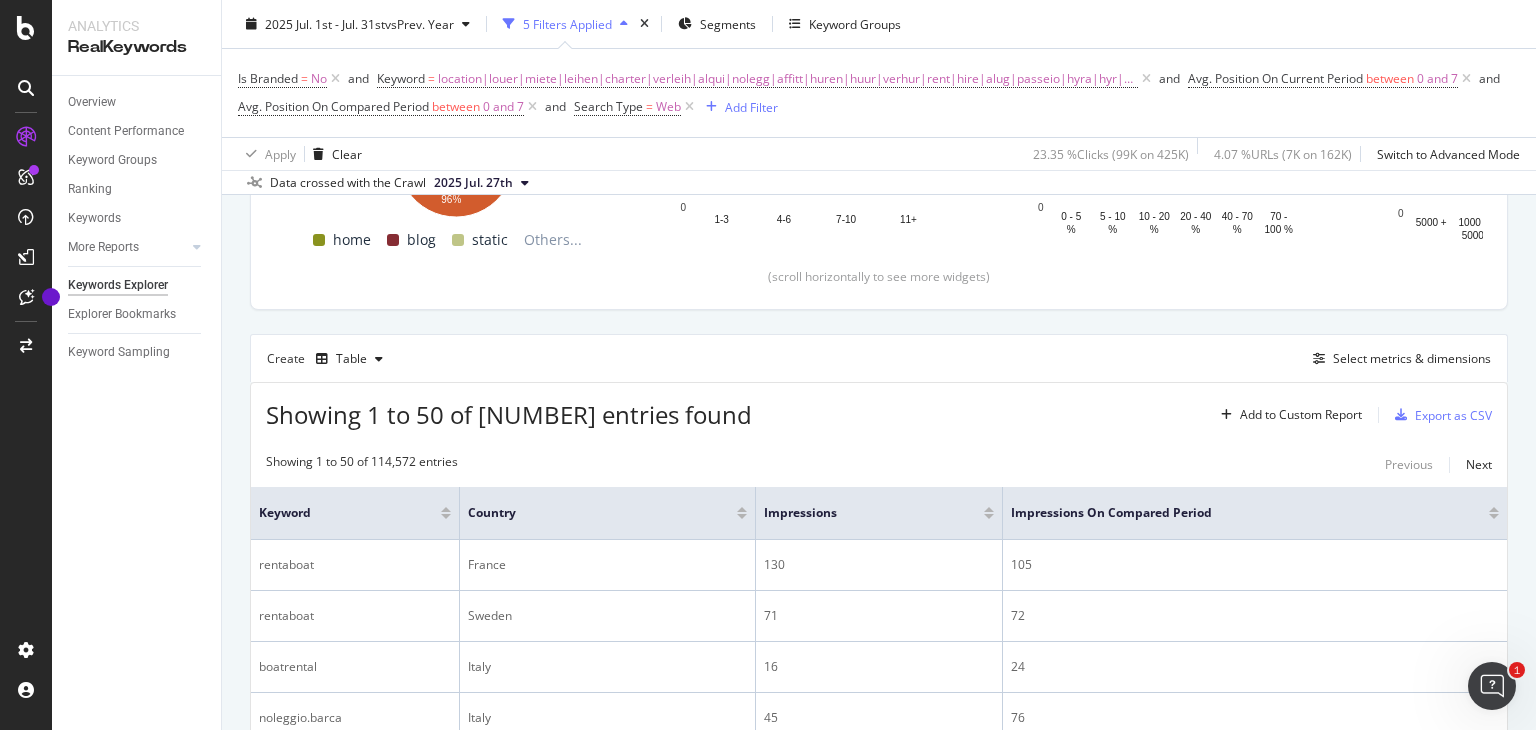 scroll, scrollTop: 412, scrollLeft: 0, axis: vertical 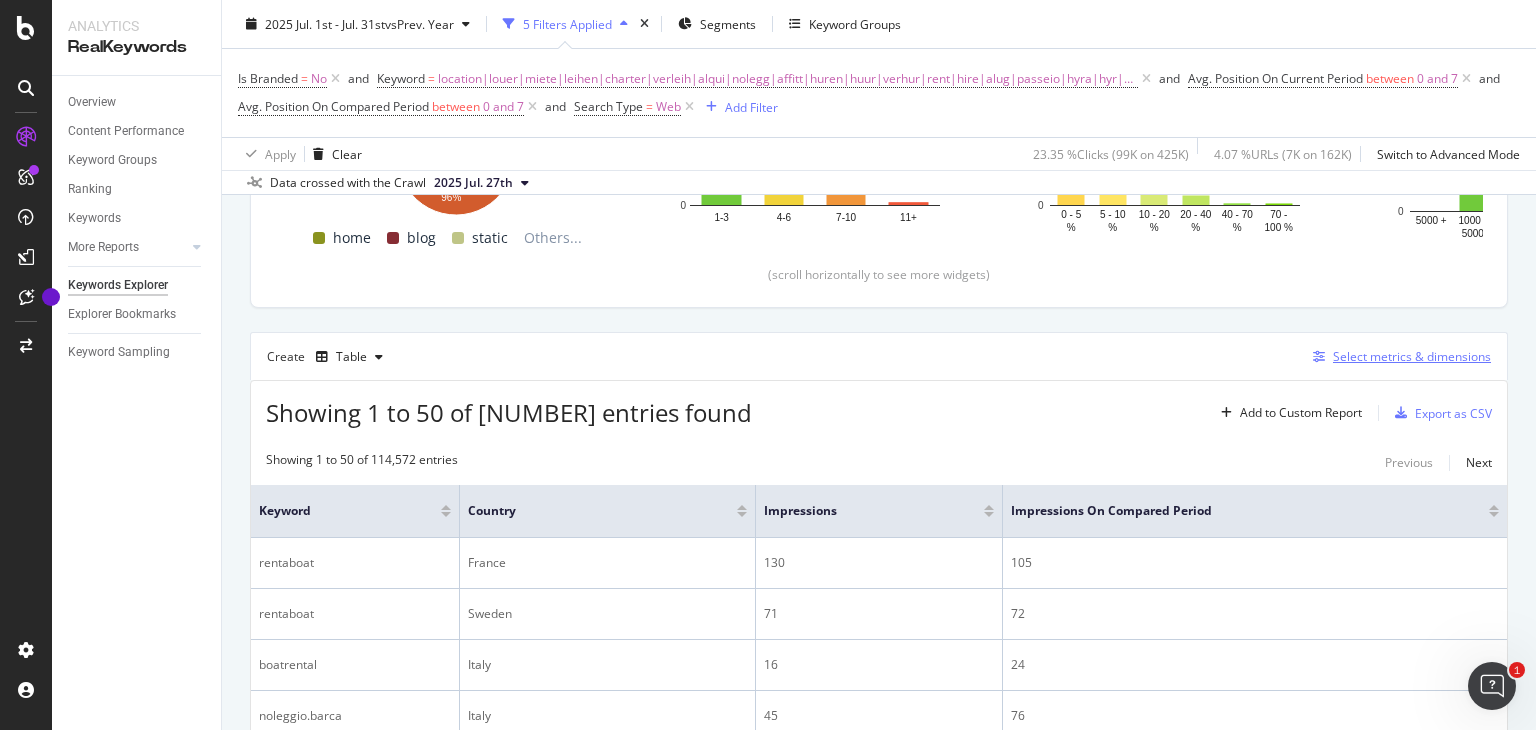 click on "Select metrics & dimensions" at bounding box center (1412, 356) 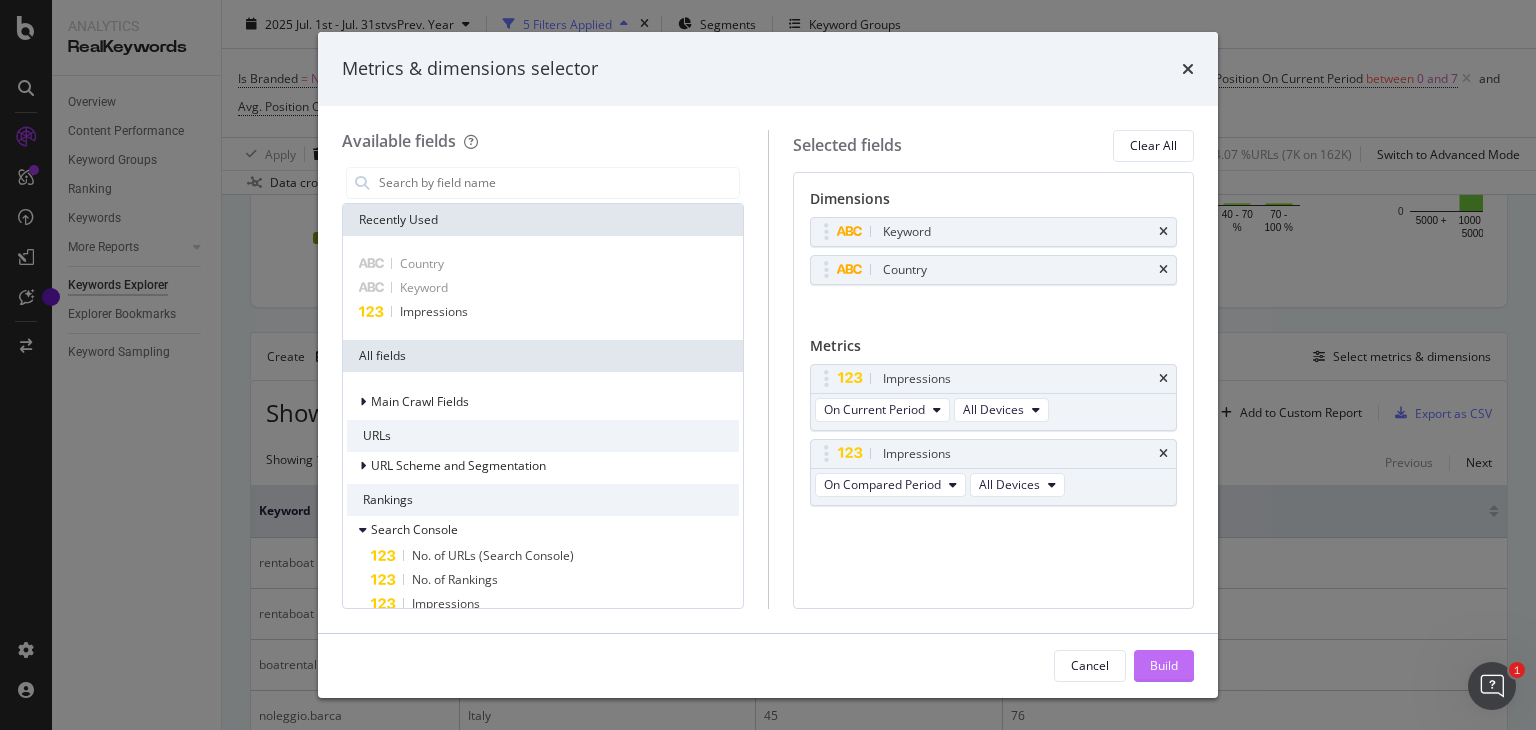 click on "Build" at bounding box center (1164, 665) 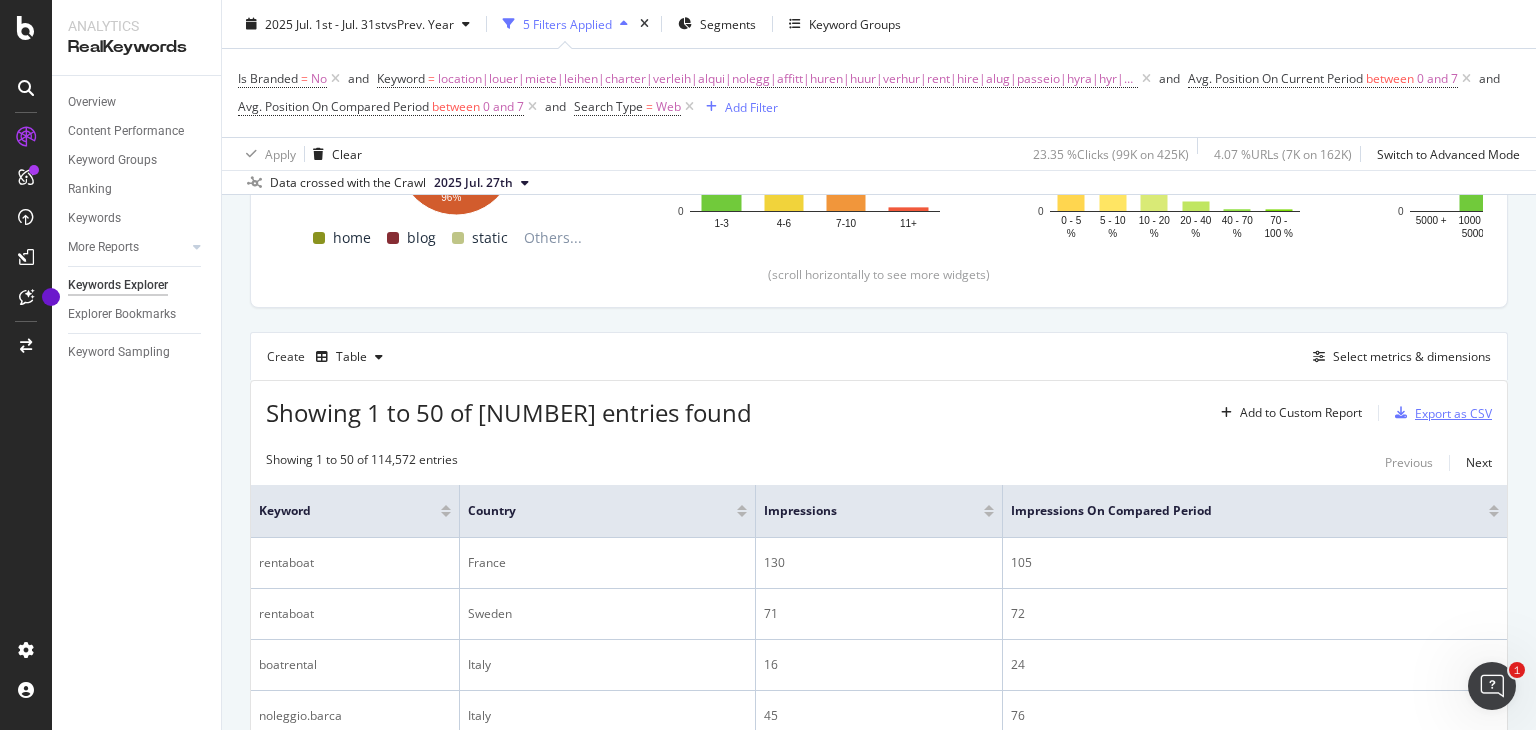 click on "Export as CSV" at bounding box center (1453, 413) 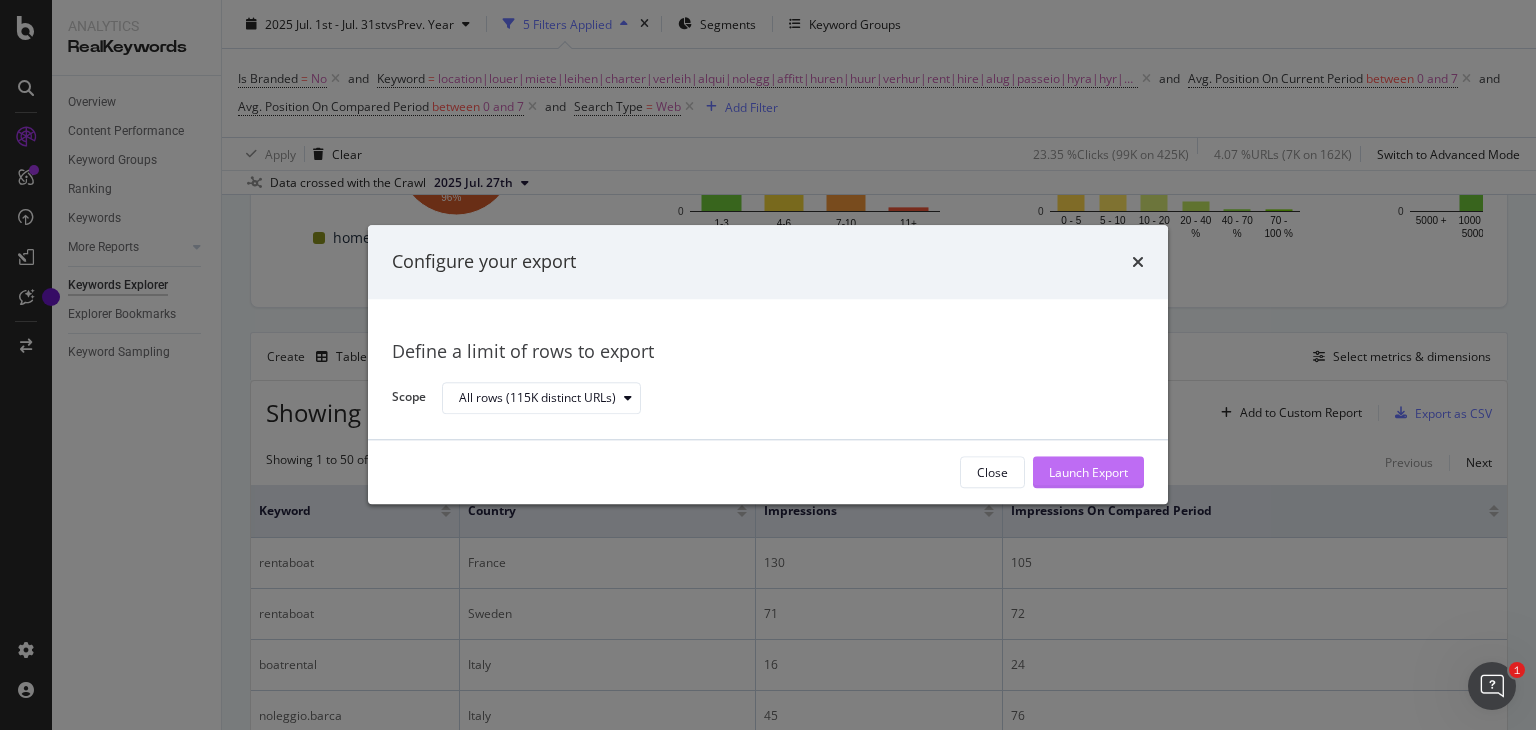 click on "Launch Export" at bounding box center (1088, 472) 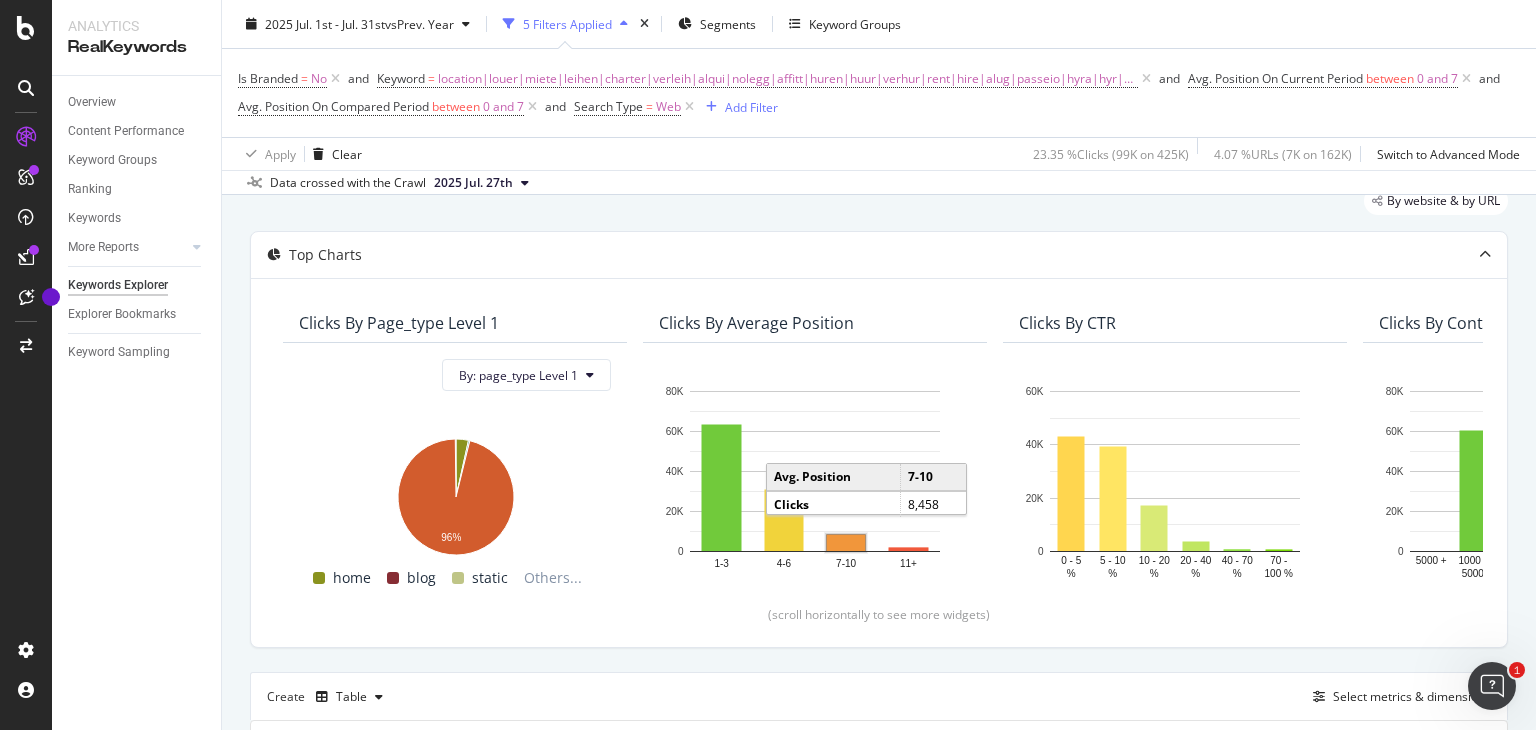 scroll, scrollTop: 20, scrollLeft: 0, axis: vertical 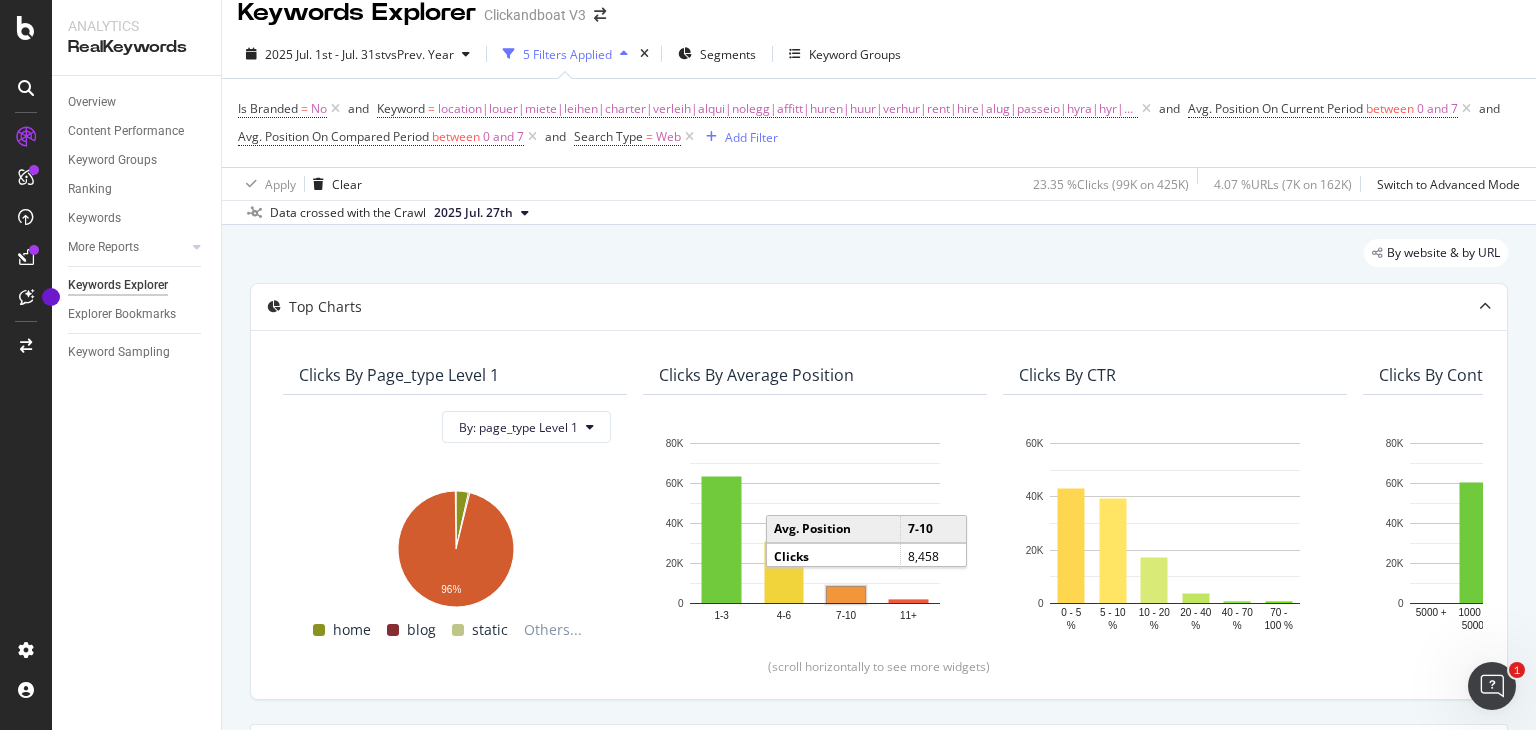 click on "By website & by URL Top Charts Clicks By page_type Level 1 By: page_type Level 1 Hold CTRL while clicking to filter the report. 96% page_type Level 1 Clicks home 3,645 blog 24 static 23 account 18 models 0 help 25 product 405 cruise 0 unknown 89 brands 33 search-result-page 101,145 0.2% home blog static Others... Clicks By Average Position Hold CTRL while clicking to filter the report. 1-3 4-6 7-10 11+ 0 20K 40K 60K 80K Avg. Position Clicks 1-3 63,583 4-6 31,120 7-10 8,458 11+ 2,246 80K Avg. Position 7-10 Clicks 8,458 Clicks By CTR Hold CTRL while clicking to filter the report. 0 - 5 % 5 - 10 % 10 - 20 % 20 - 40 % 40 - 70 % 70 - 100 % 0 20K 40K 60K CTR Clicks 0 - 5 % 43,150 5 - 10 % 39,486 10 - 20 % 17,323 20 - 40 % 3,913 40 - 70 % 798 70 - 100 % 737 60K Clicks By Content Size Hold CTRL while clicking to filter the report. 5000 + 1000 - 5000 500 - 1000 250 - 500 100 - 250 0 - 100 0 20K 40K 60K 80K No. of Words (Content) Clicks 5000 + 1000 - 5000 60,564 500 - 1000 5,606 250 - 500 2,055 100 - 250 330 0 - 100 7" at bounding box center [879, 1909] 